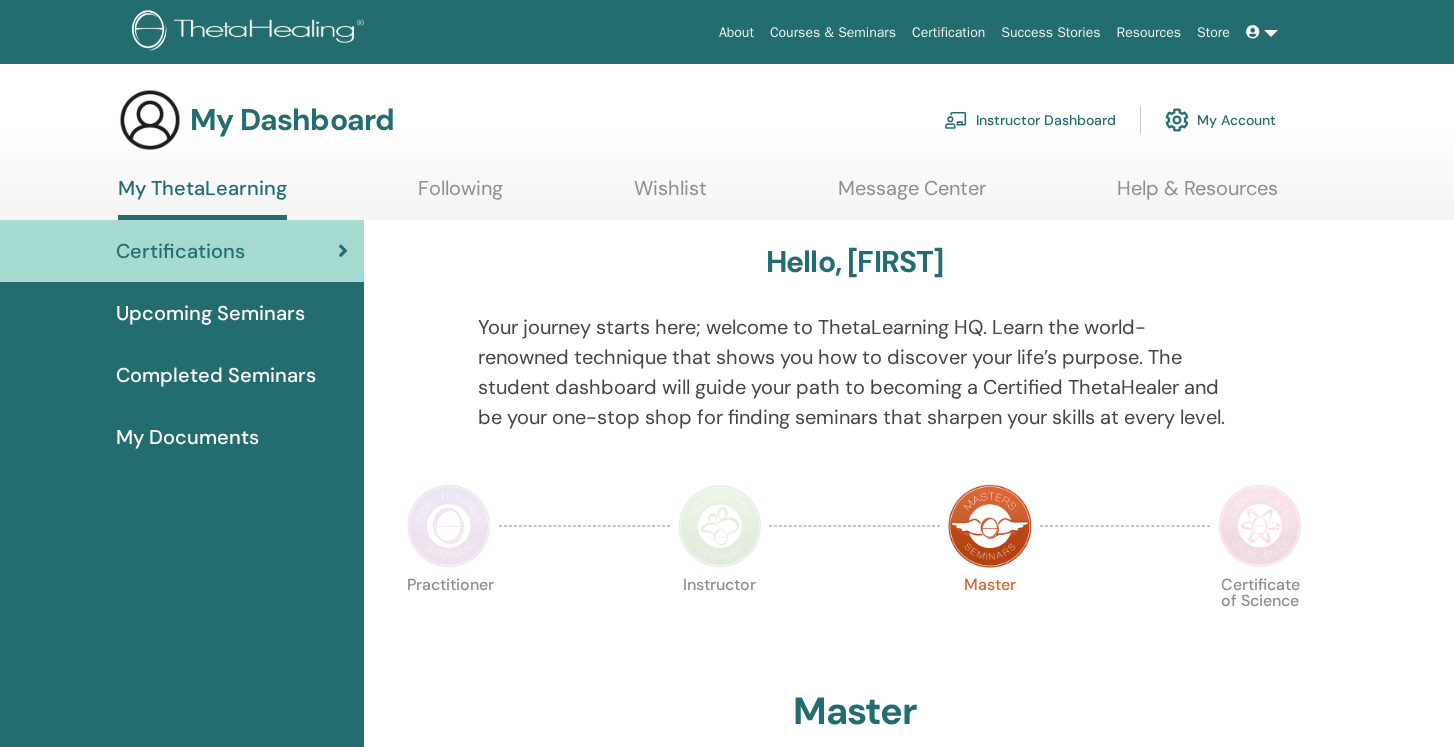 scroll, scrollTop: 0, scrollLeft: 0, axis: both 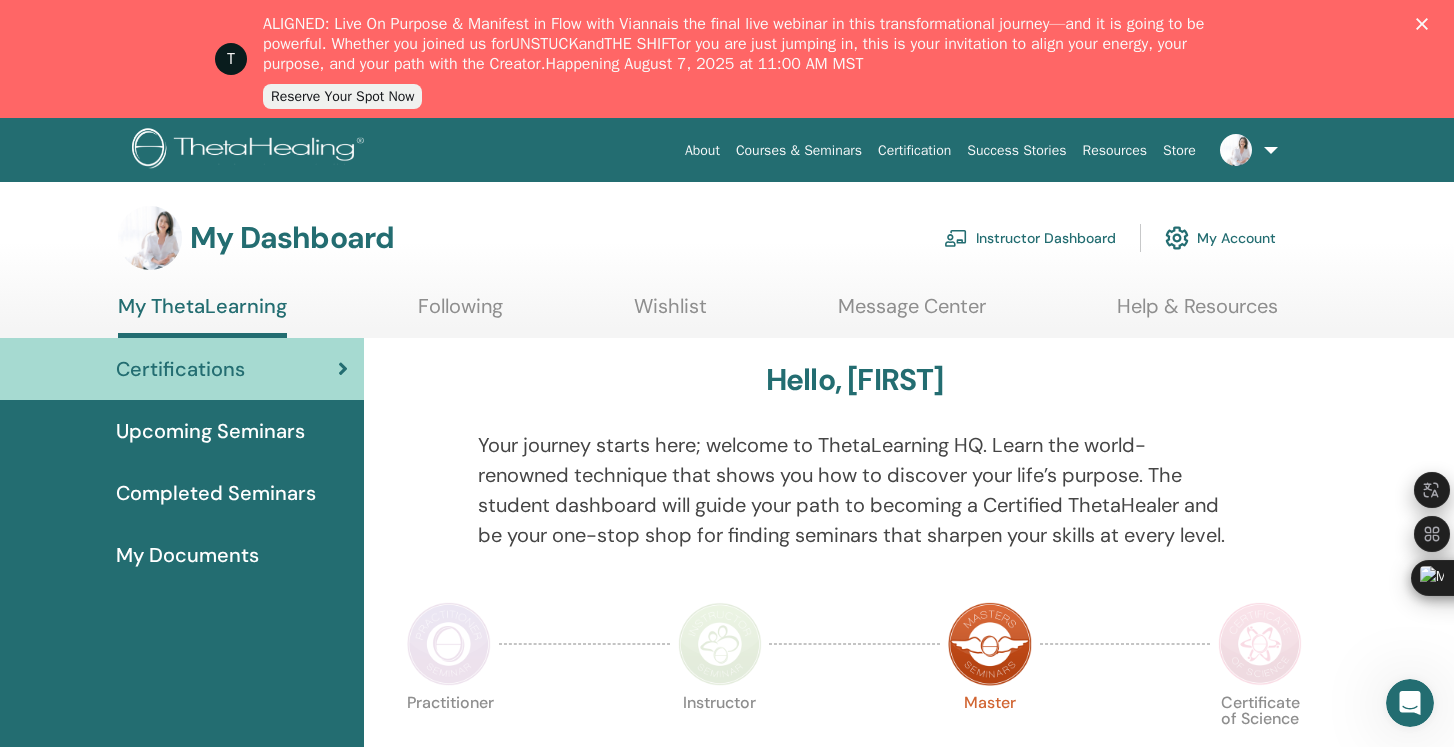 click 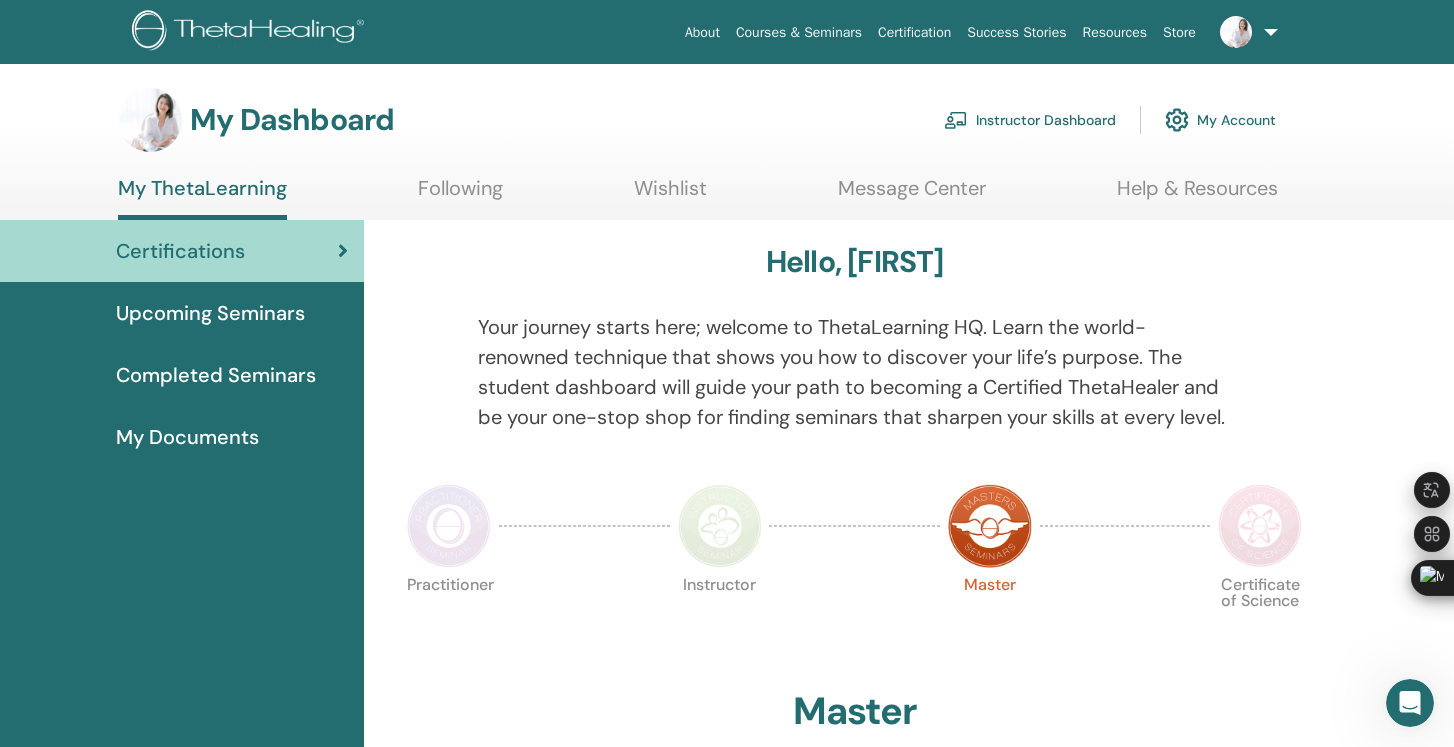 click at bounding box center [1236, 32] 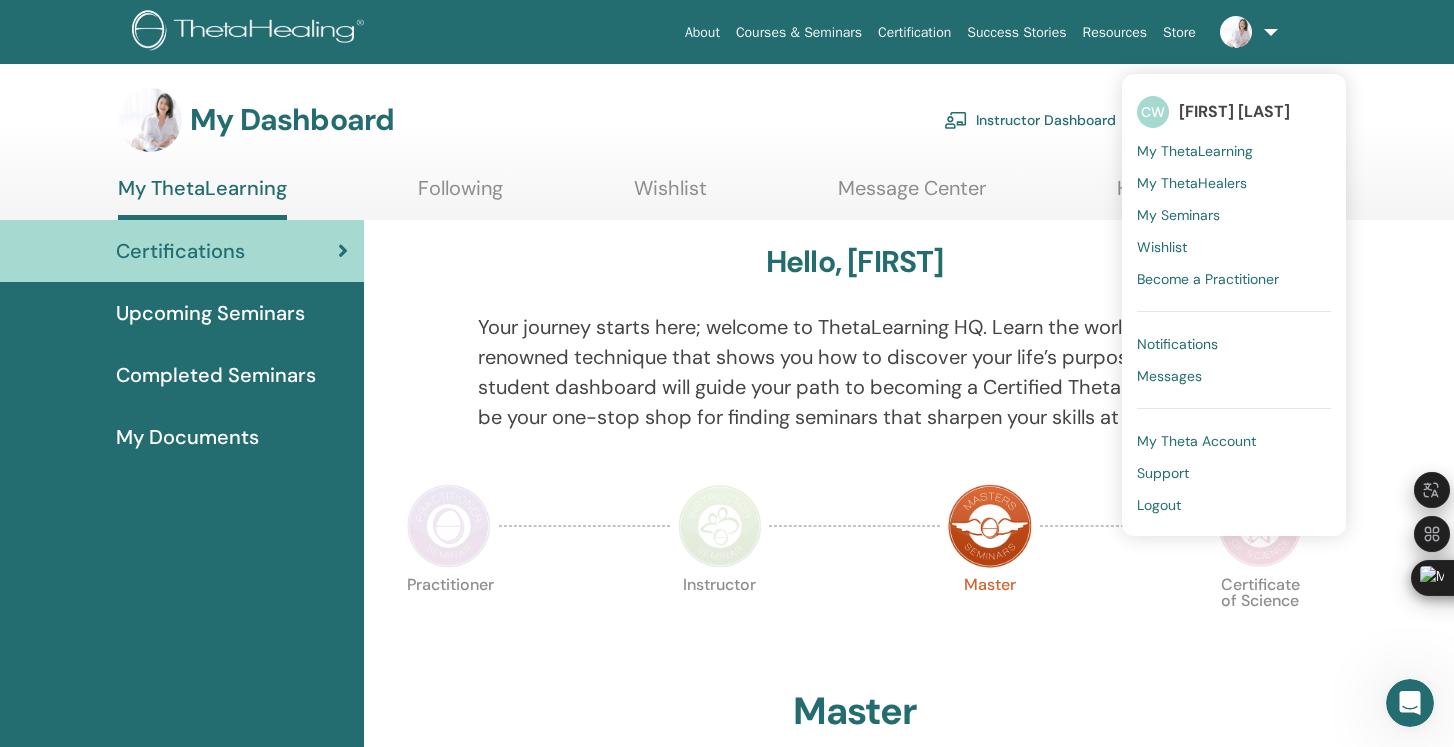 click on "My ThetaHealers" at bounding box center [1192, 183] 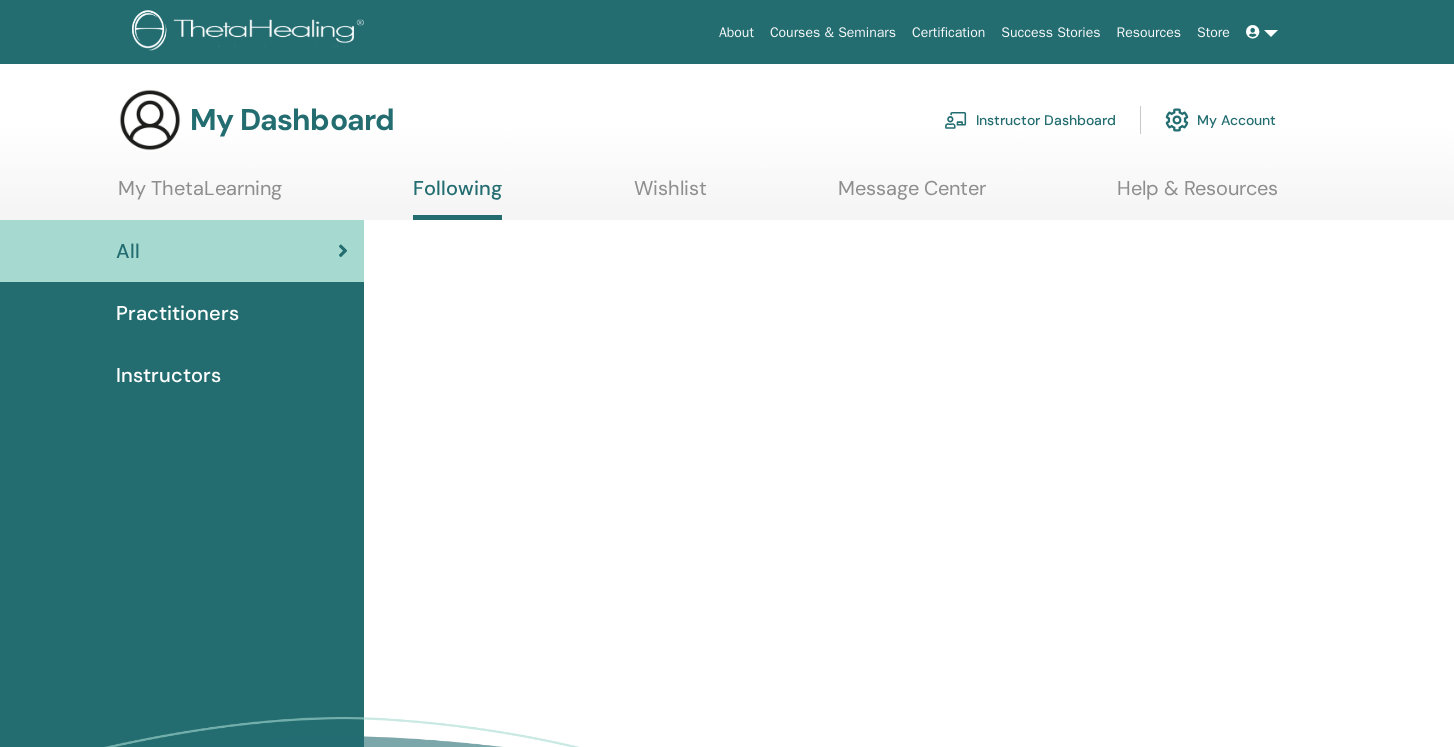 scroll, scrollTop: 0, scrollLeft: 0, axis: both 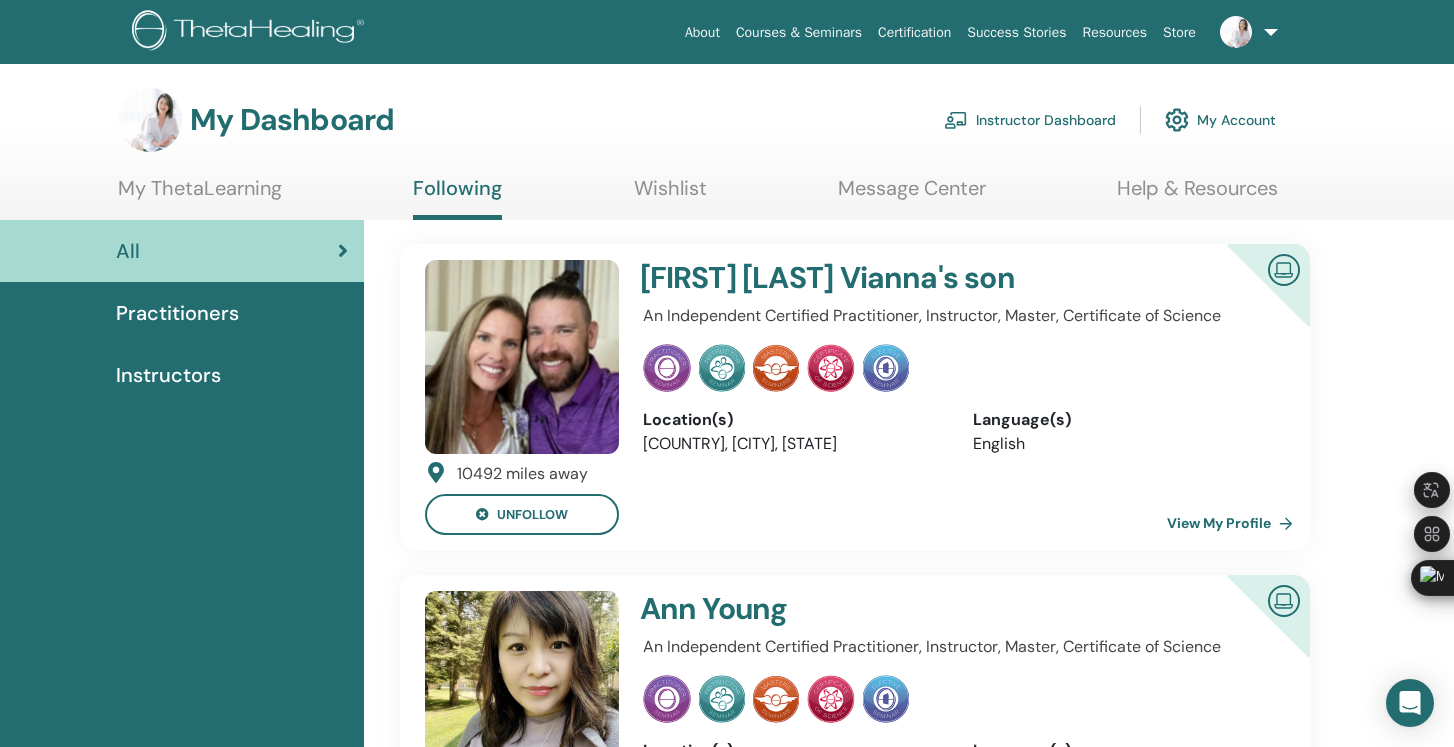 click on "Instructor Dashboard" at bounding box center (1030, 120) 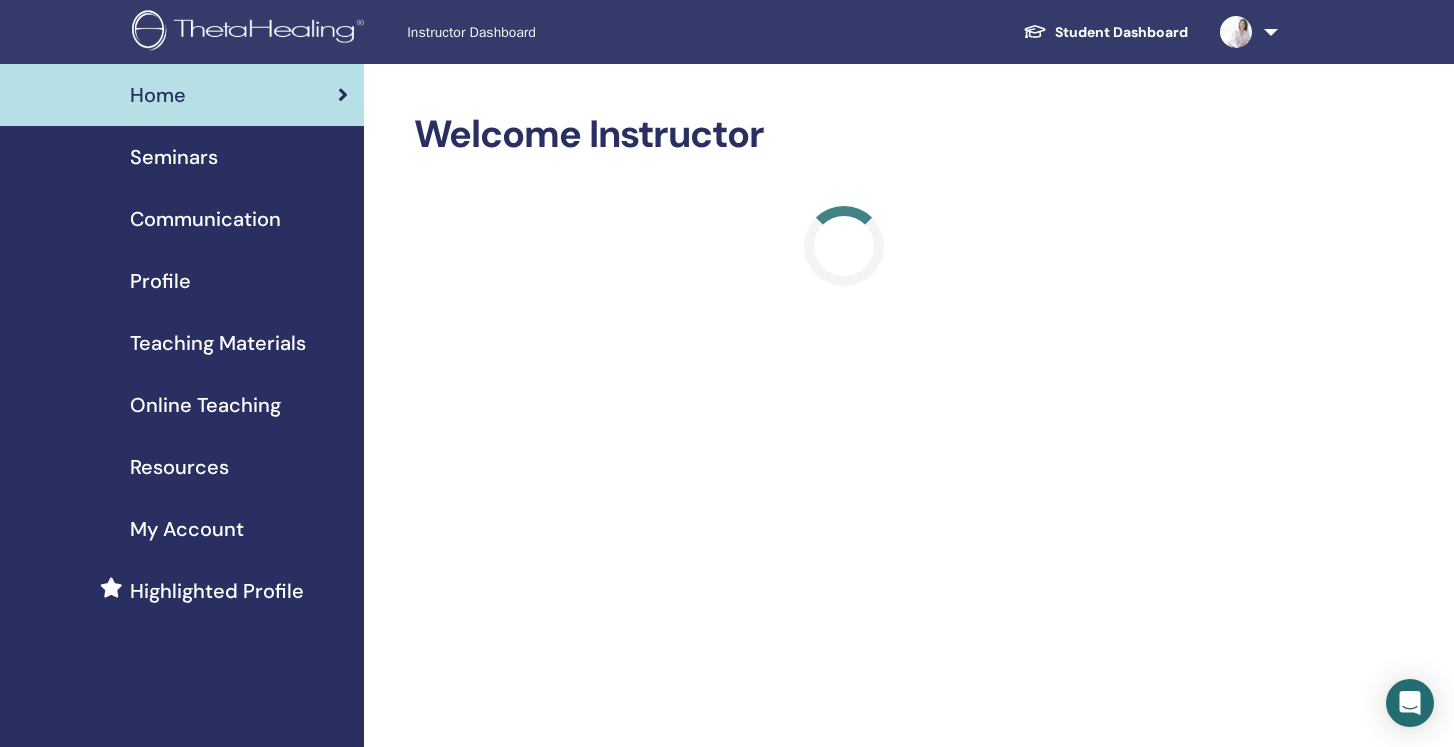 scroll, scrollTop: 0, scrollLeft: 0, axis: both 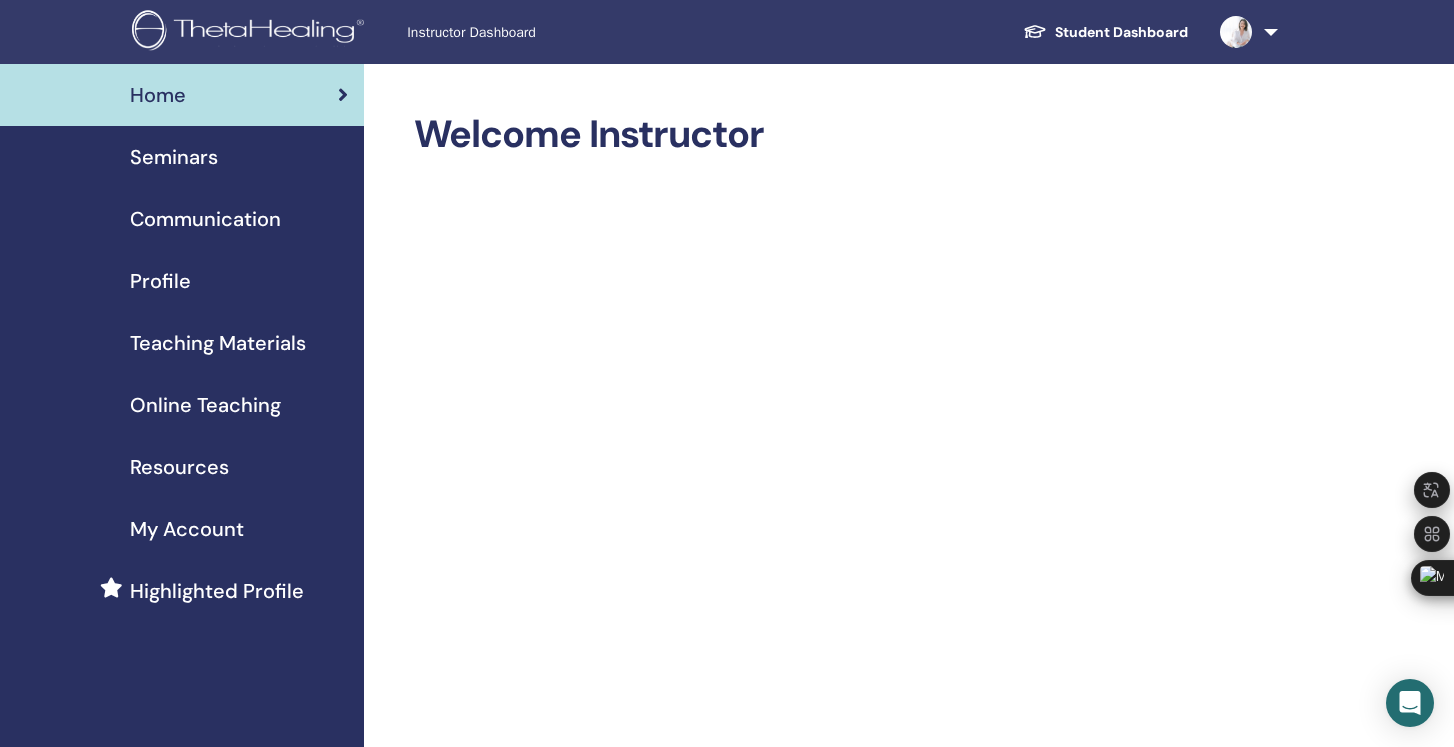 click on "Seminars" at bounding box center (174, 157) 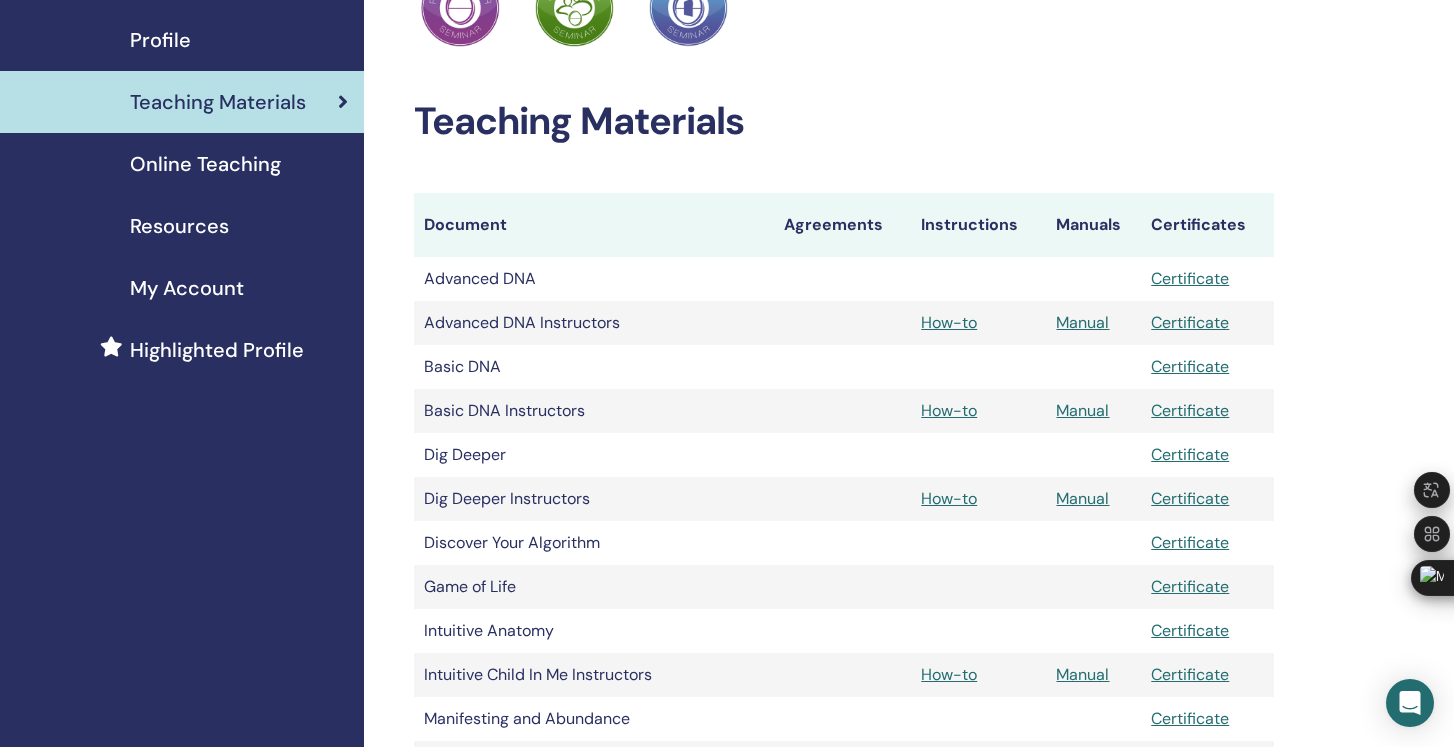 scroll, scrollTop: 0, scrollLeft: 0, axis: both 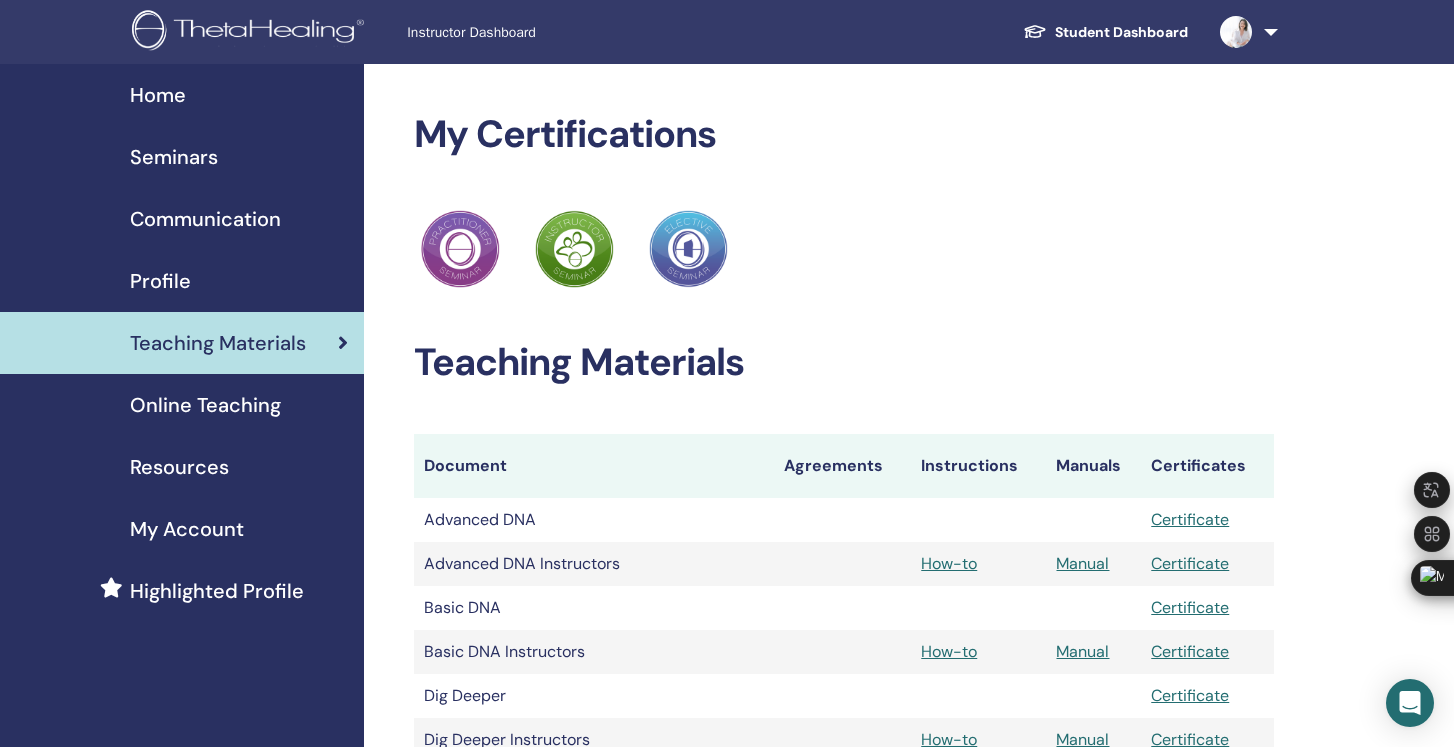 click on "Online Teaching" at bounding box center [205, 405] 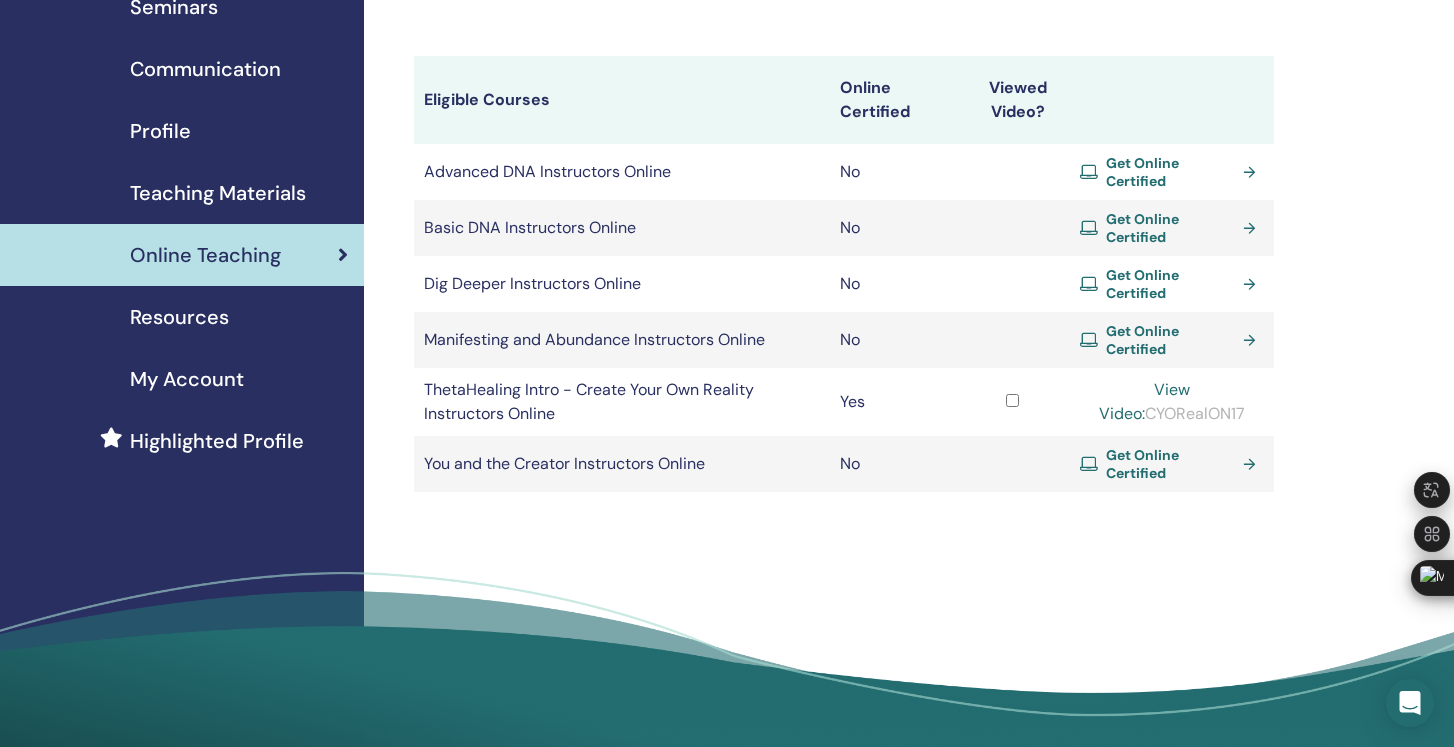 scroll, scrollTop: 196, scrollLeft: 0, axis: vertical 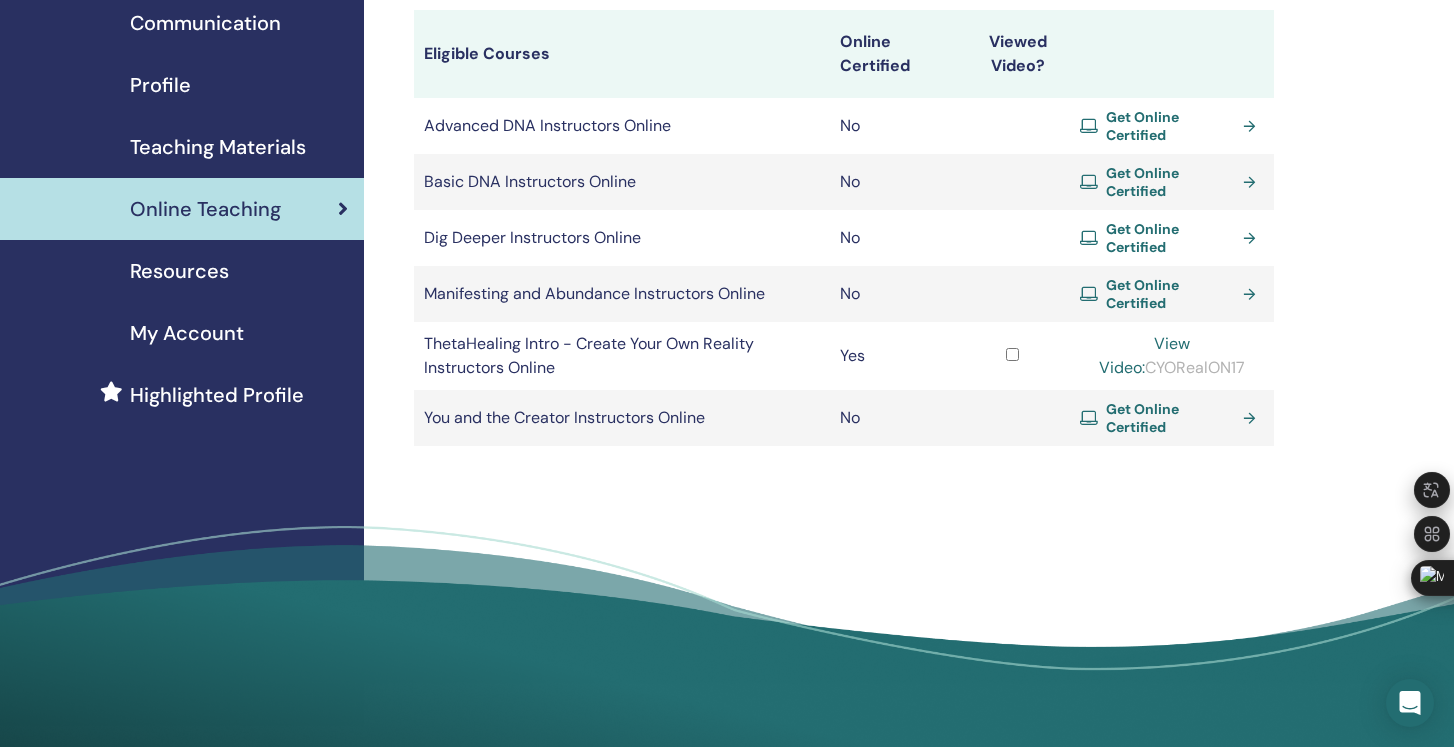 click on "Resources" at bounding box center (179, 271) 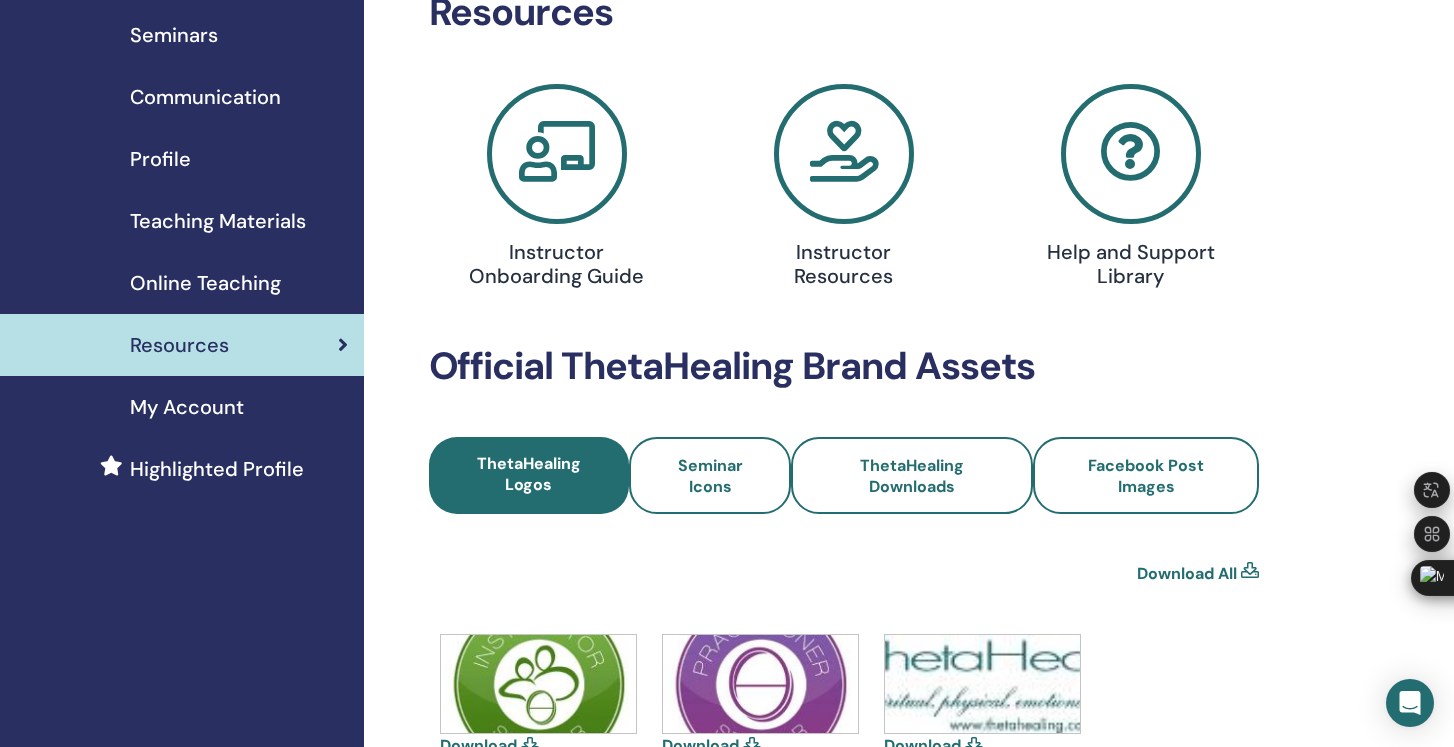 scroll, scrollTop: 151, scrollLeft: 0, axis: vertical 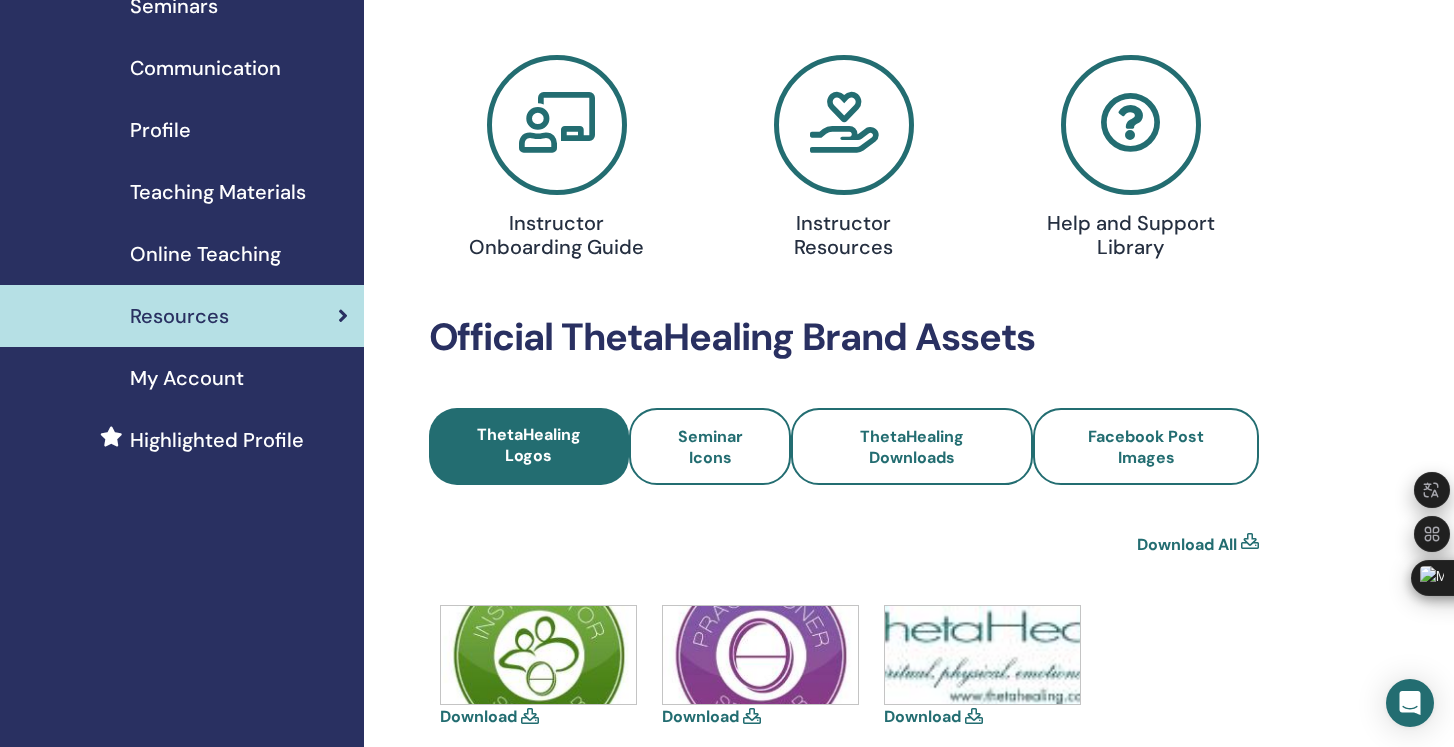 click on "My Account" at bounding box center [187, 378] 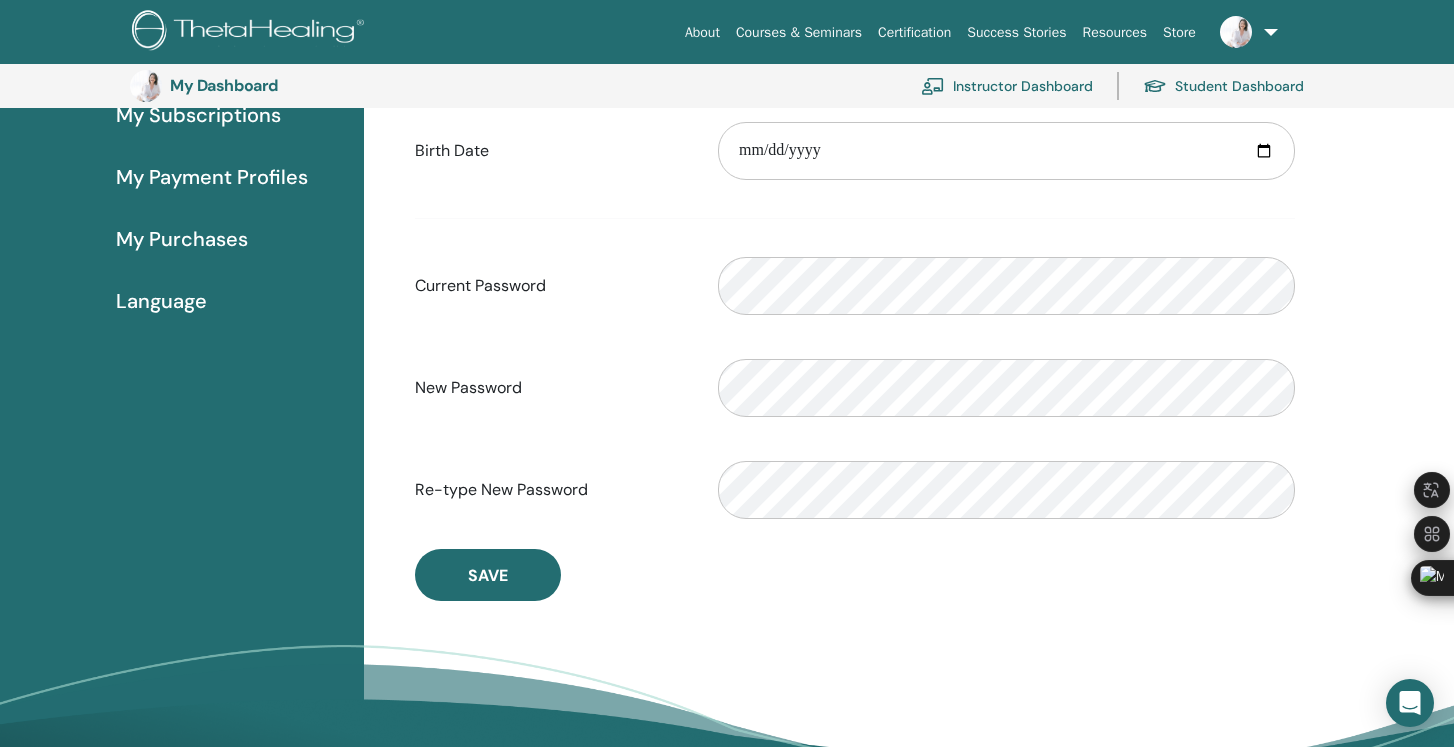 scroll, scrollTop: 152, scrollLeft: 0, axis: vertical 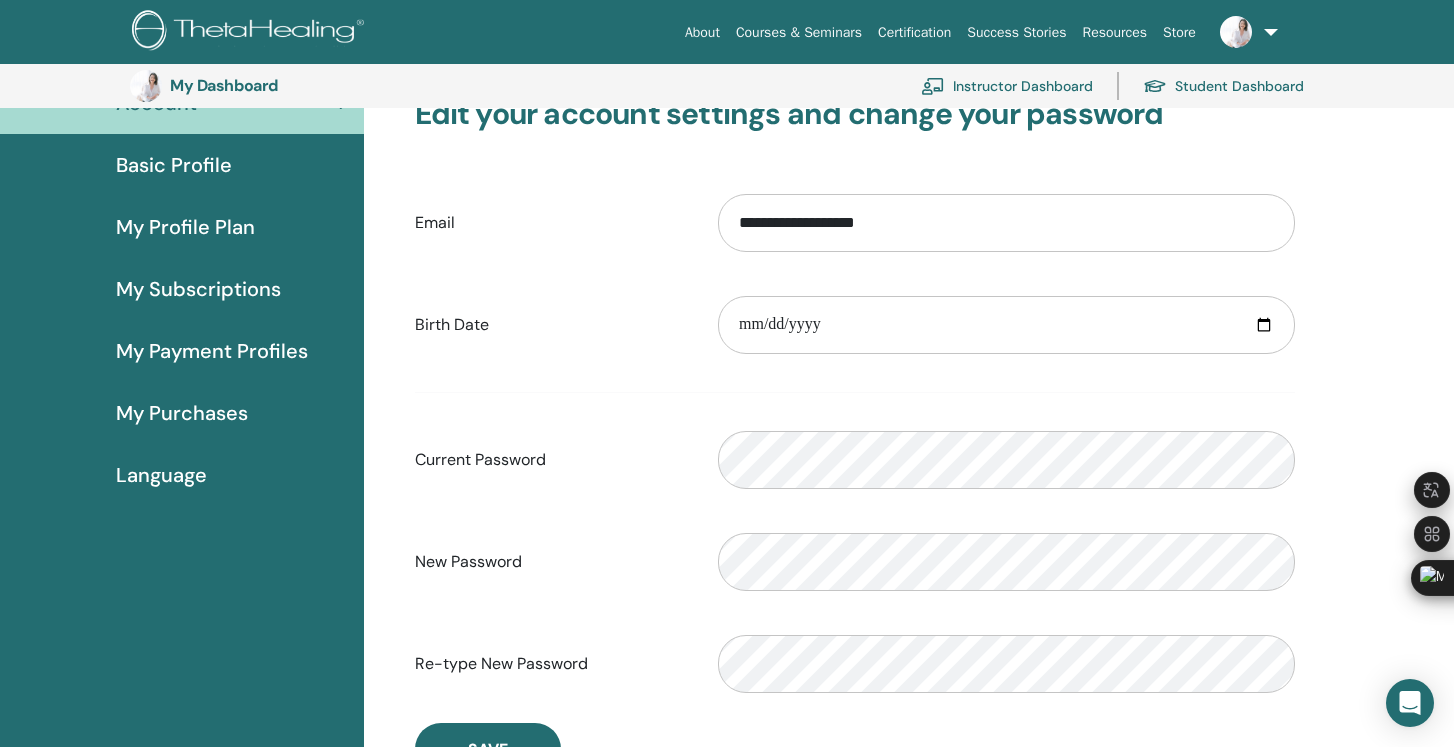 click on "My Payment Profiles" at bounding box center (212, 351) 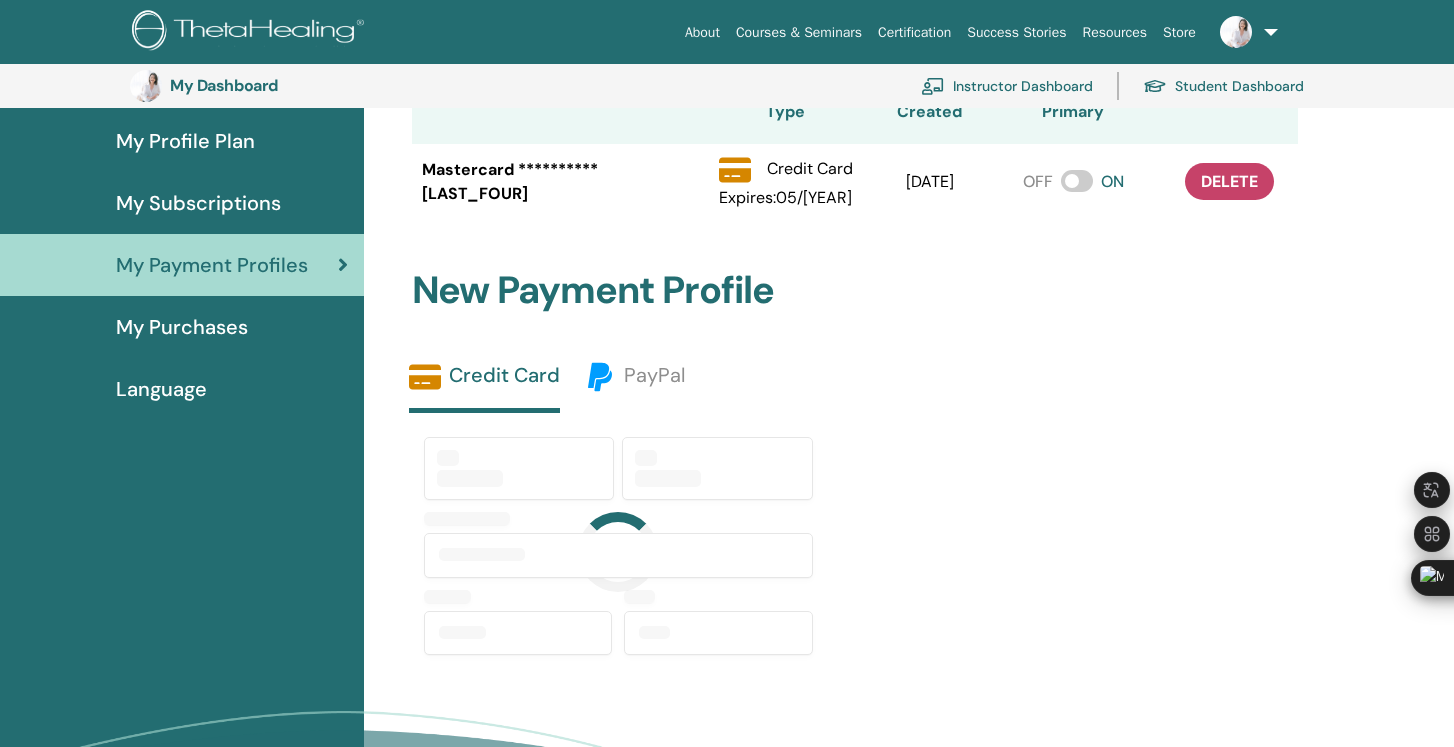 scroll, scrollTop: 231, scrollLeft: 0, axis: vertical 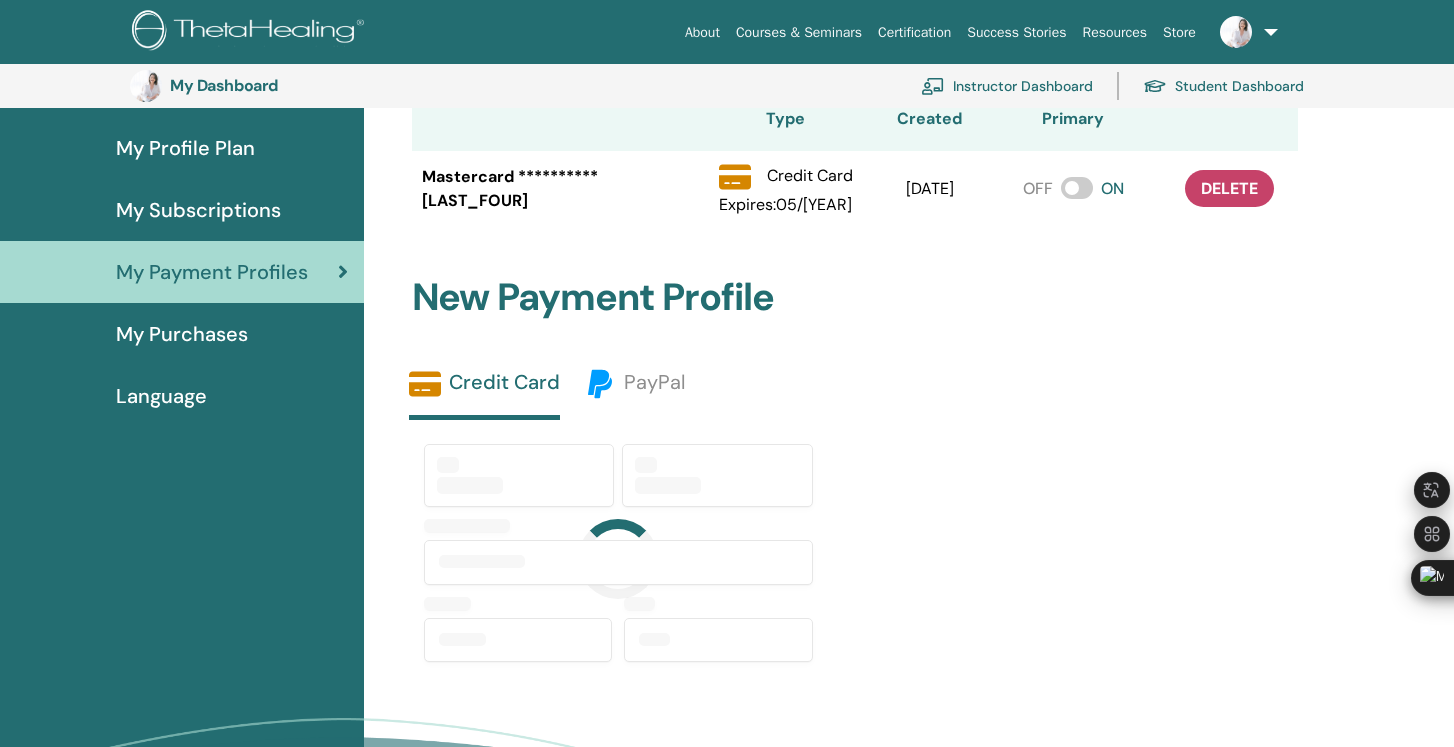 click on "My Subscriptions" at bounding box center (198, 210) 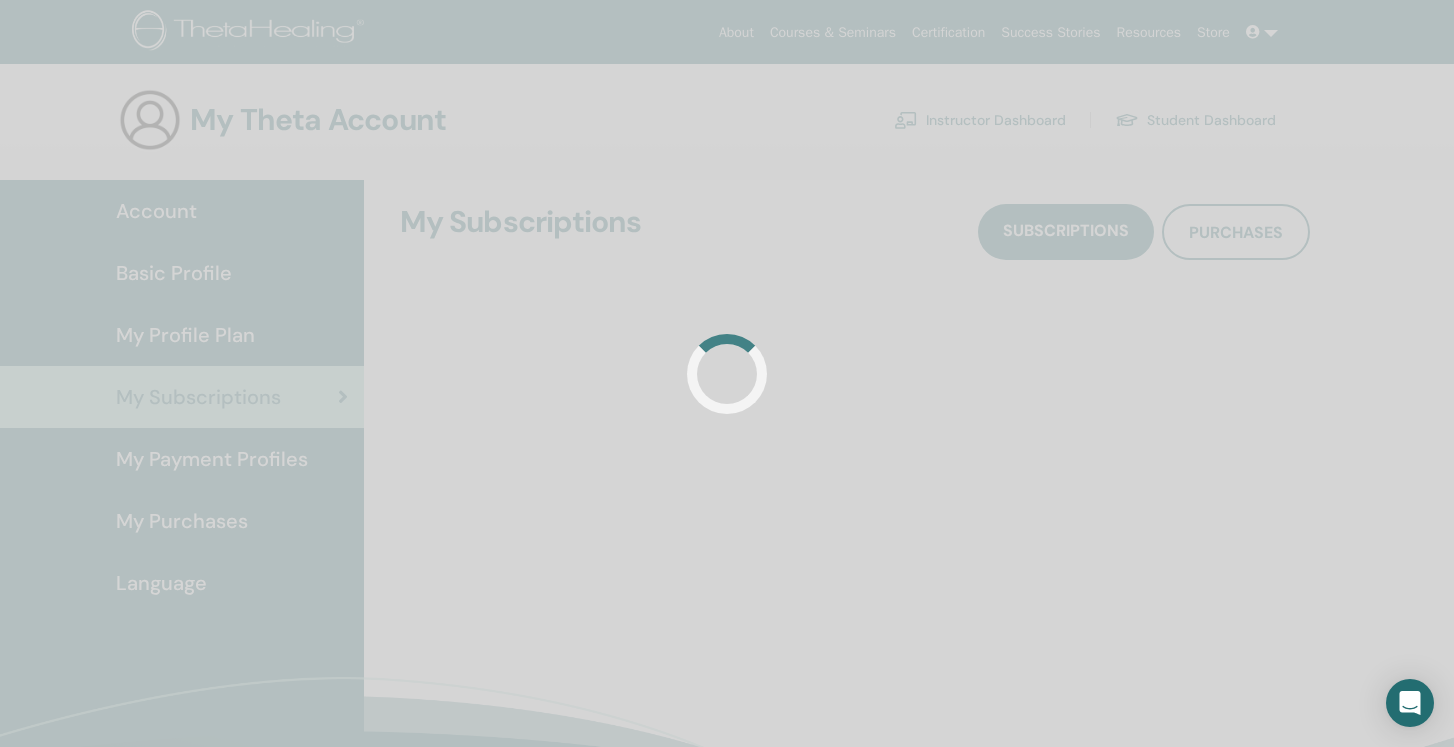 scroll, scrollTop: 0, scrollLeft: 0, axis: both 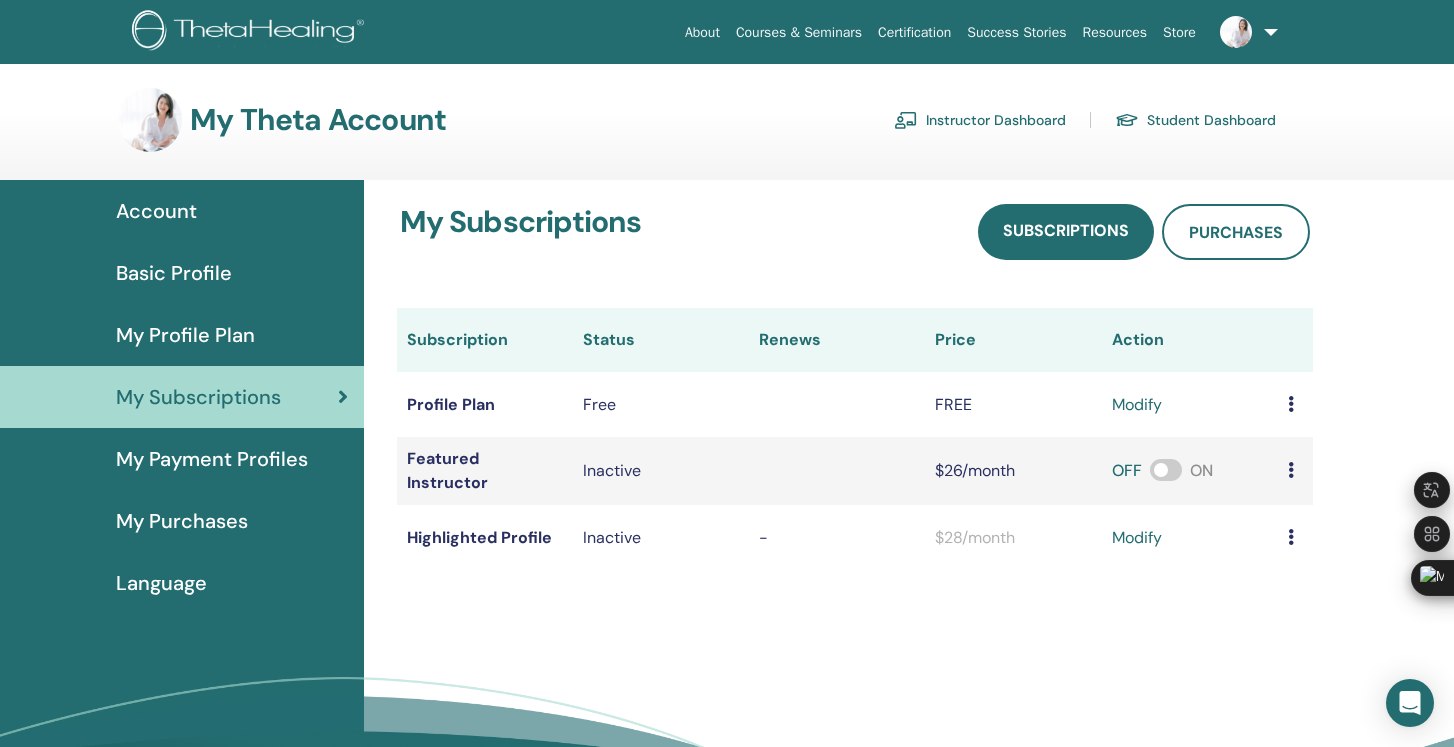 click at bounding box center [1166, 470] 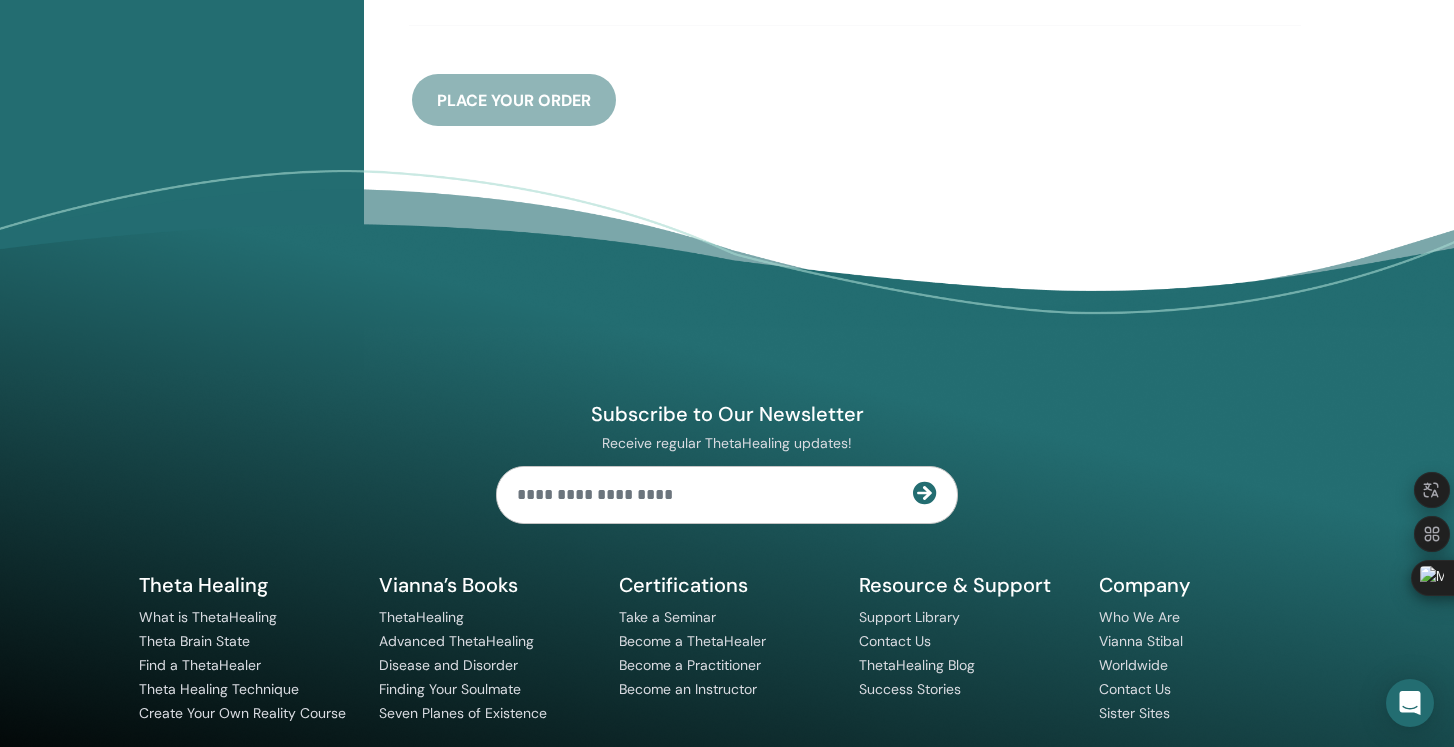 scroll, scrollTop: 565, scrollLeft: 0, axis: vertical 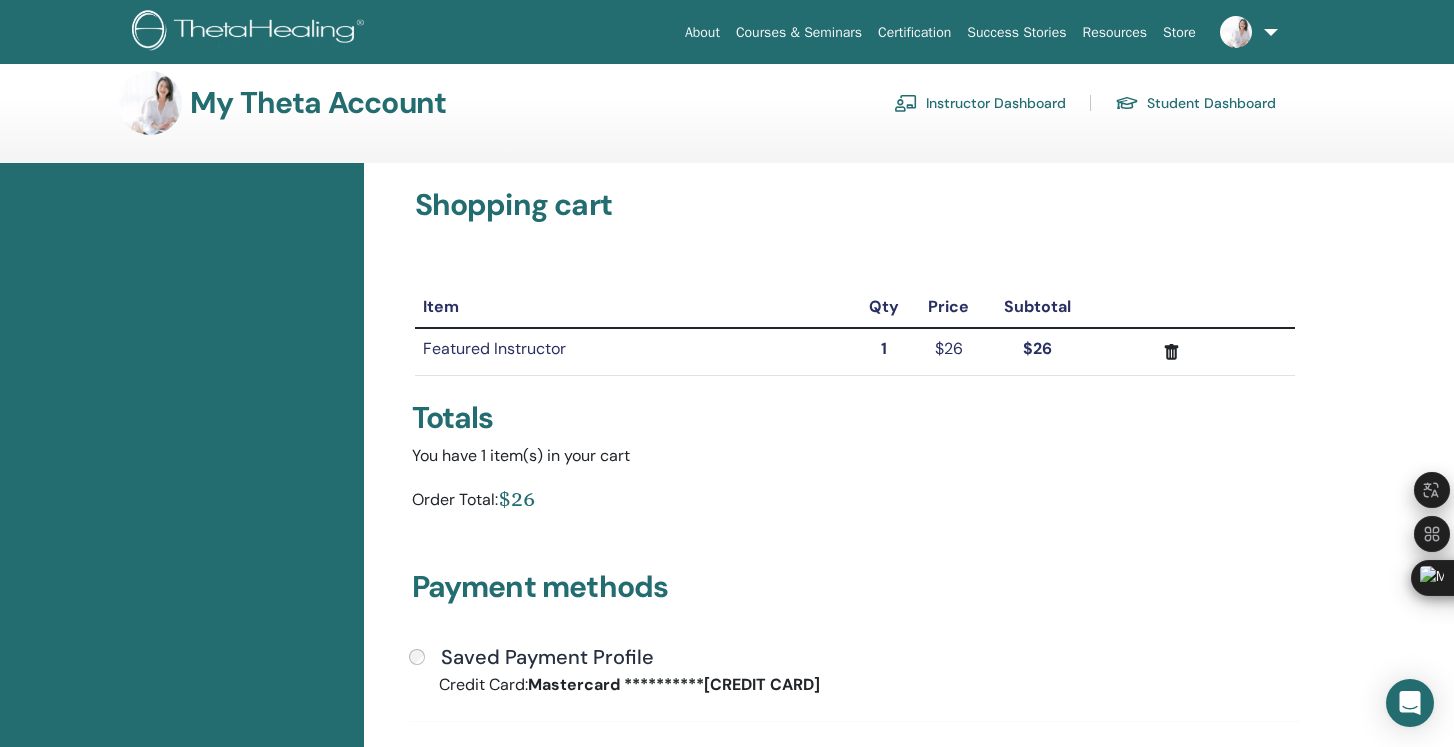 click on "Shopping cart
Item
Qty
Price
Subtotal
Featured Instructor
1
$26
$26" at bounding box center [855, 702] 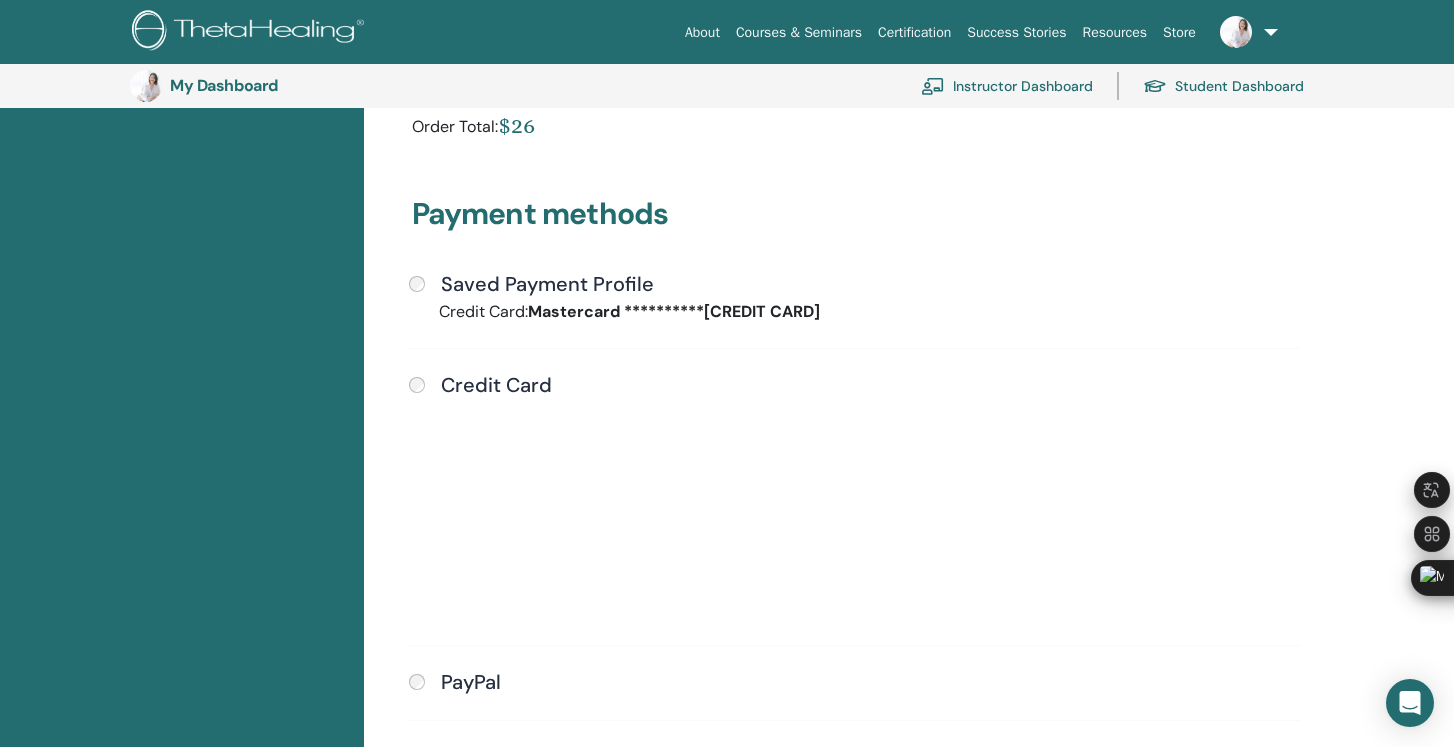 scroll, scrollTop: 435, scrollLeft: 0, axis: vertical 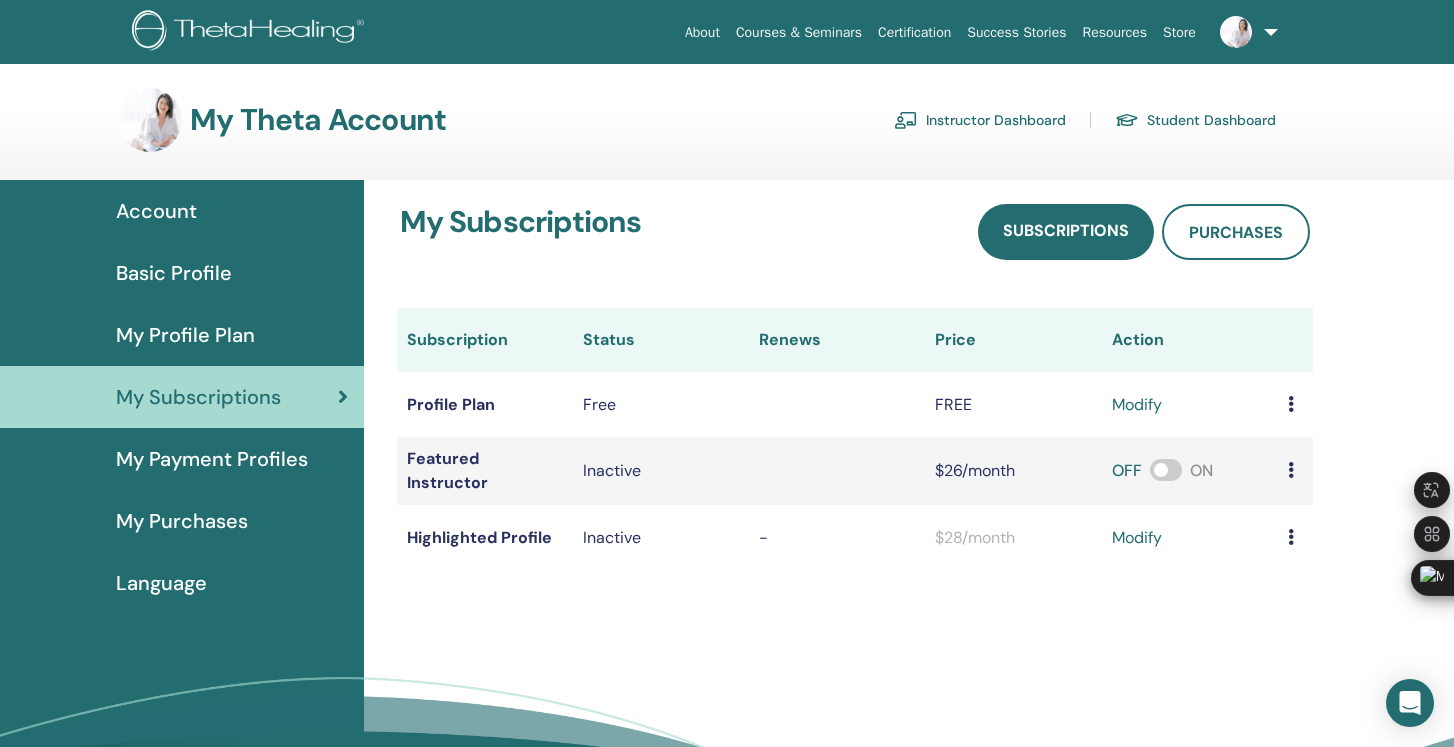 click on "My Profile Plan" at bounding box center [185, 335] 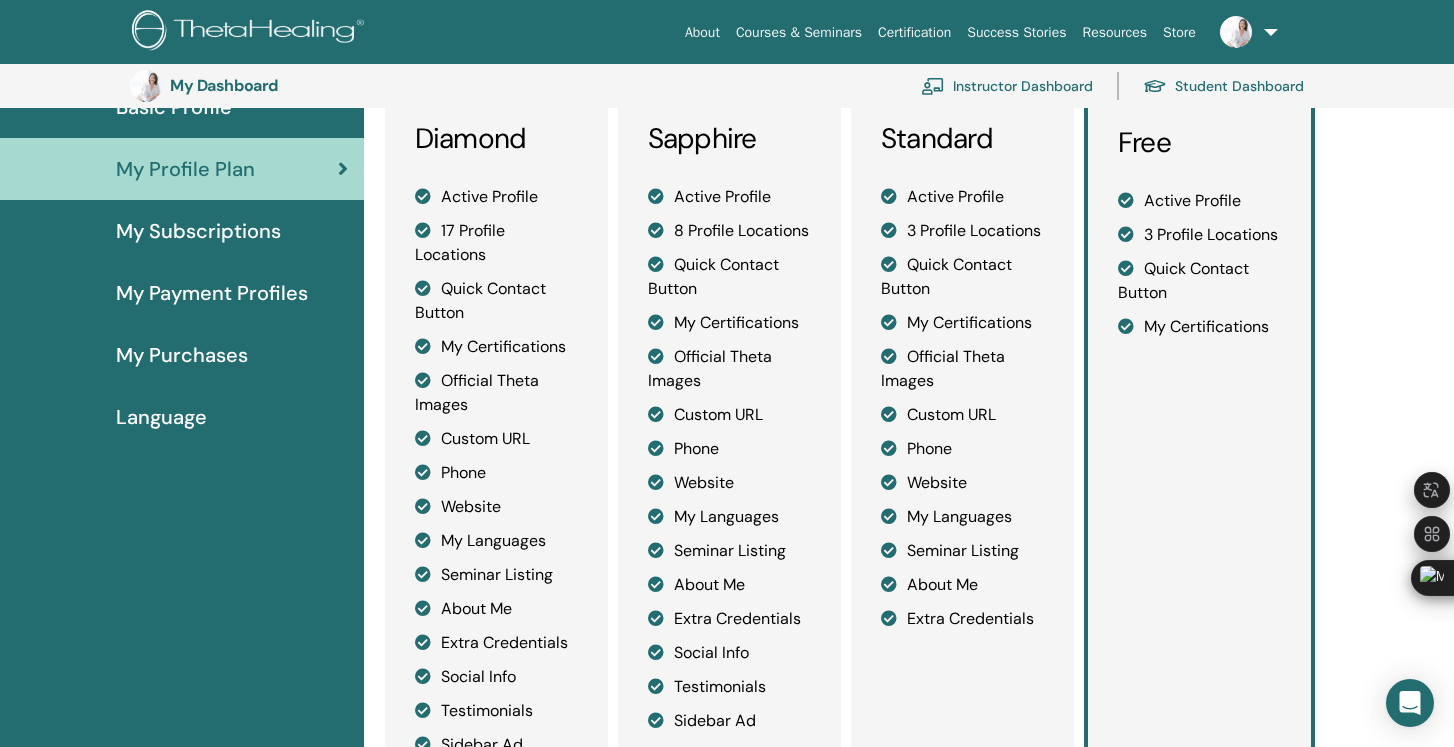 scroll, scrollTop: 0, scrollLeft: 0, axis: both 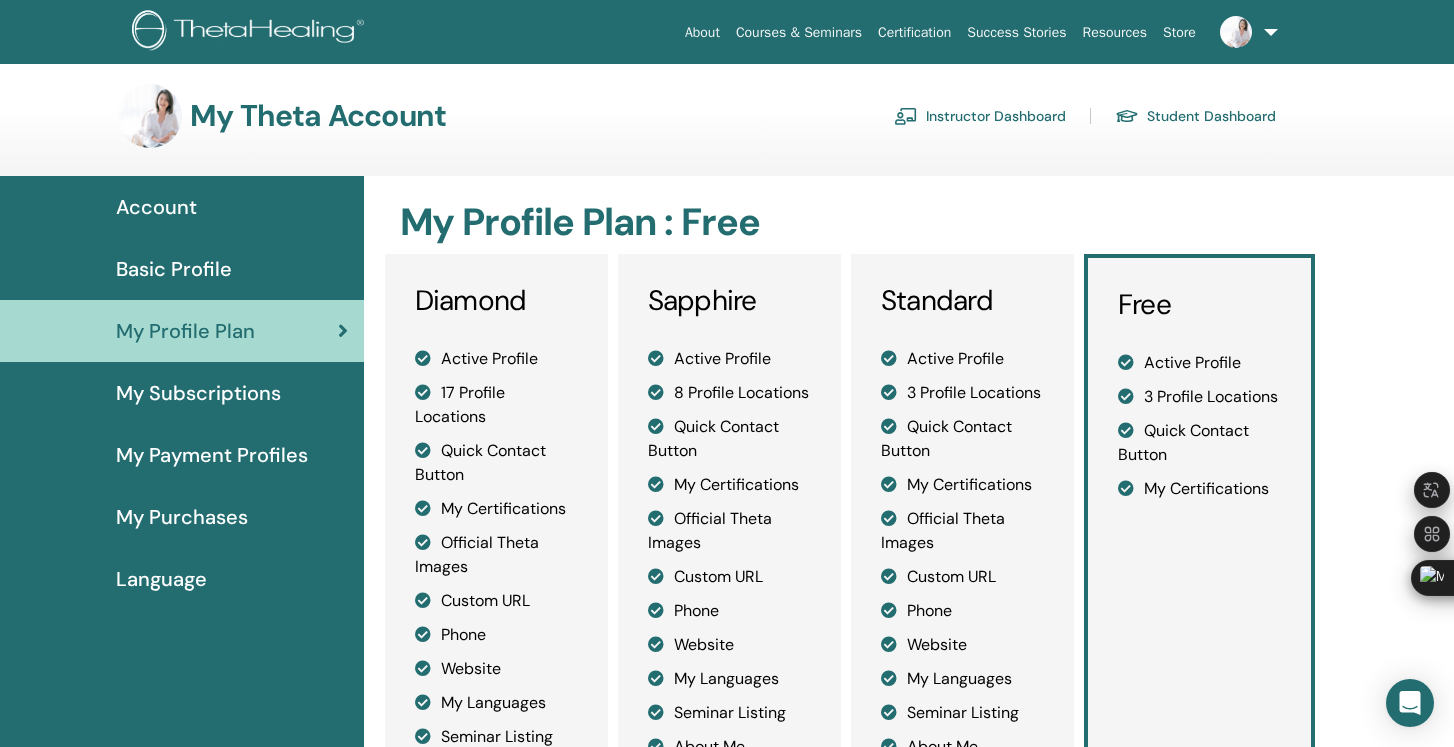 click on "Basic Profile" at bounding box center [174, 269] 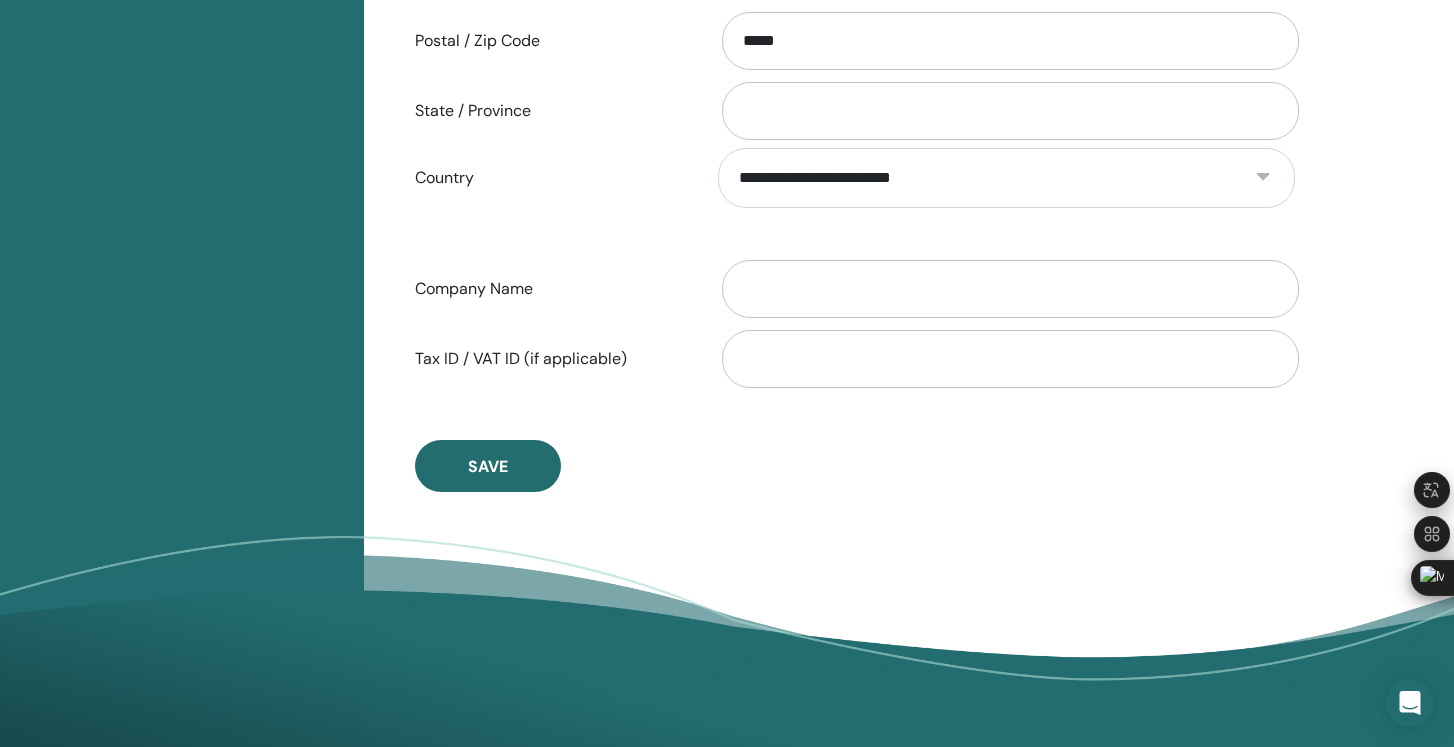 scroll, scrollTop: 0, scrollLeft: 0, axis: both 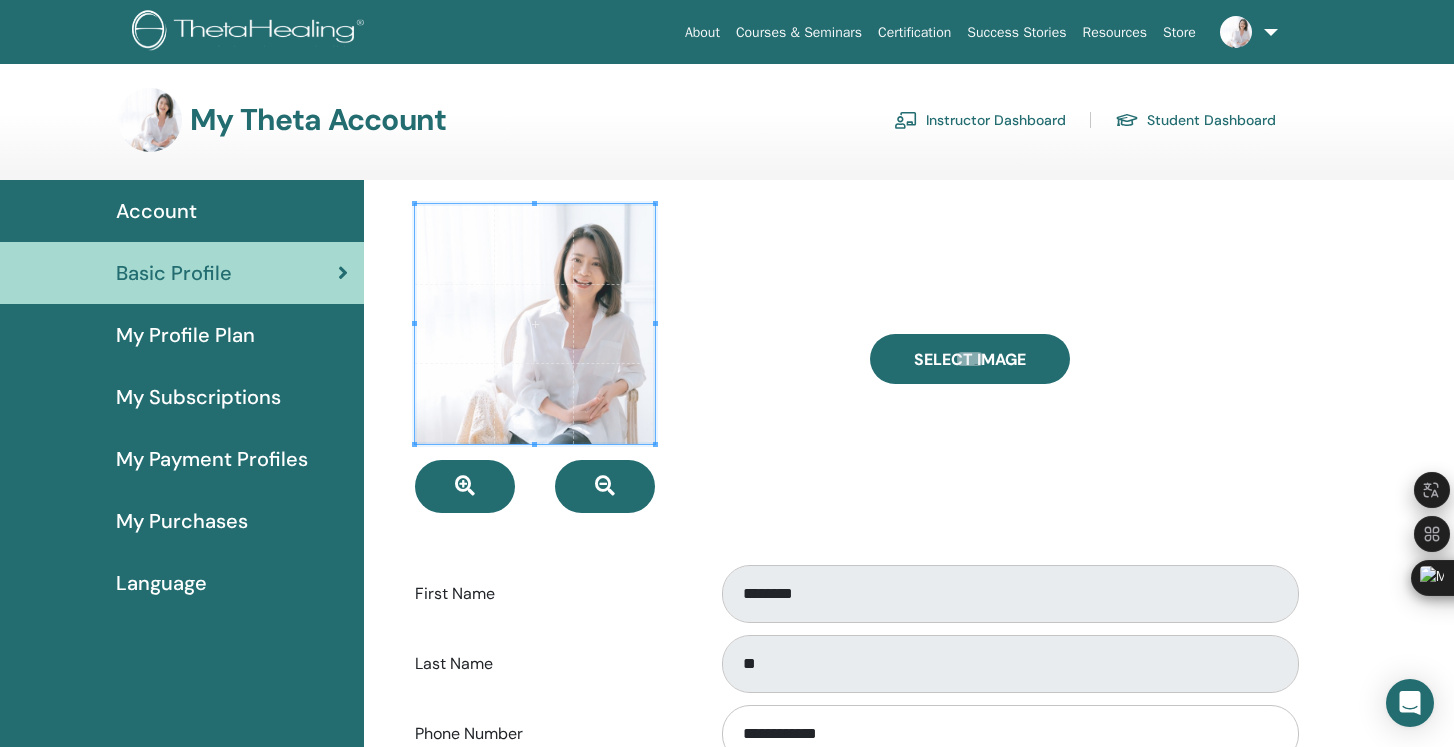 click on "Account" at bounding box center [156, 211] 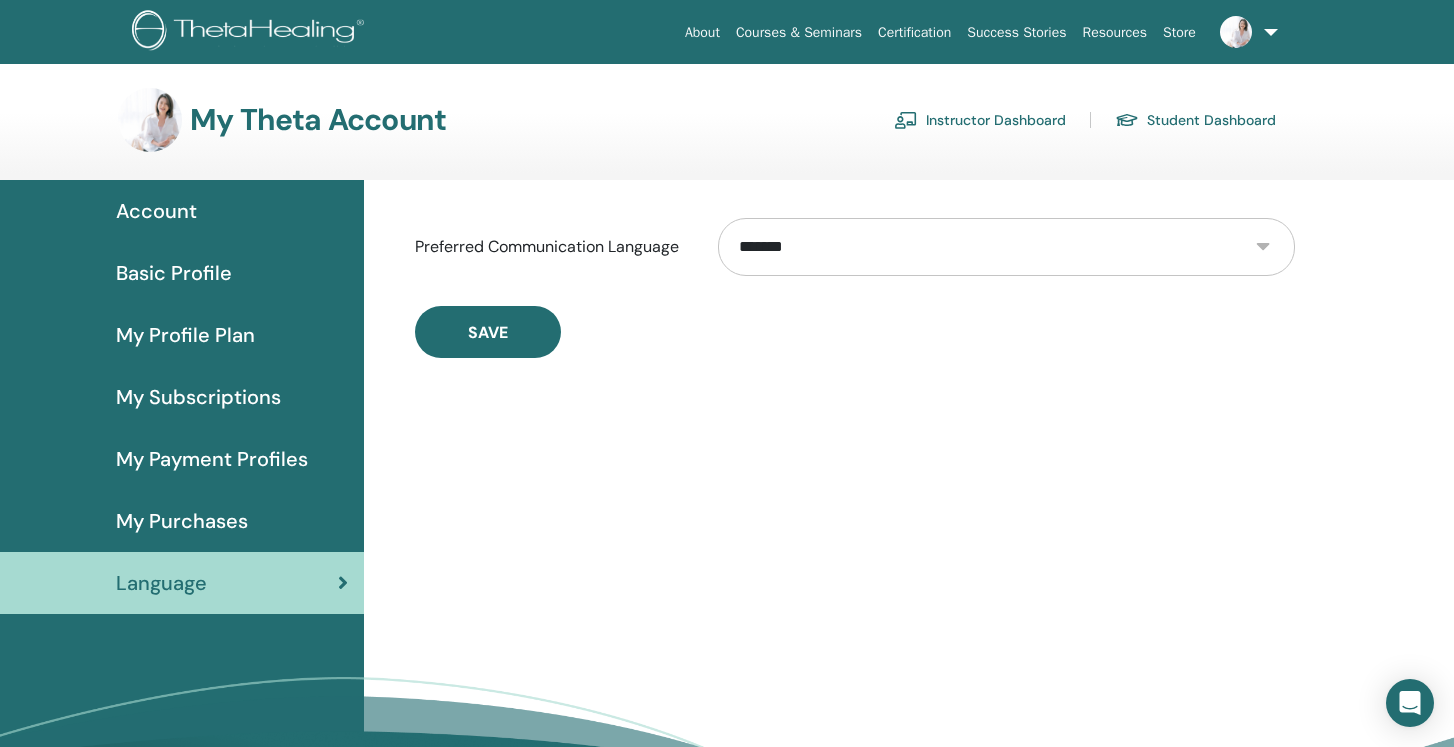 scroll, scrollTop: 0, scrollLeft: 0, axis: both 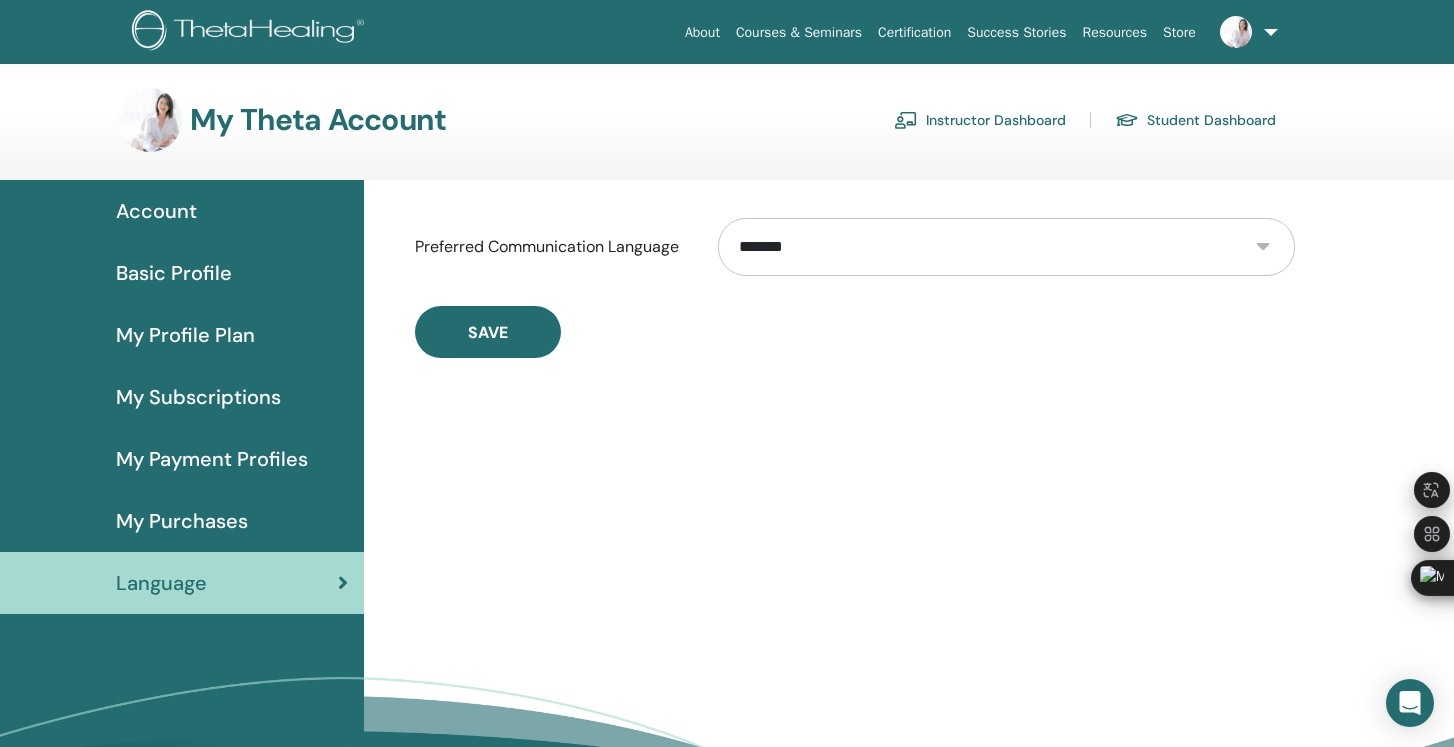 click at bounding box center [150, 120] 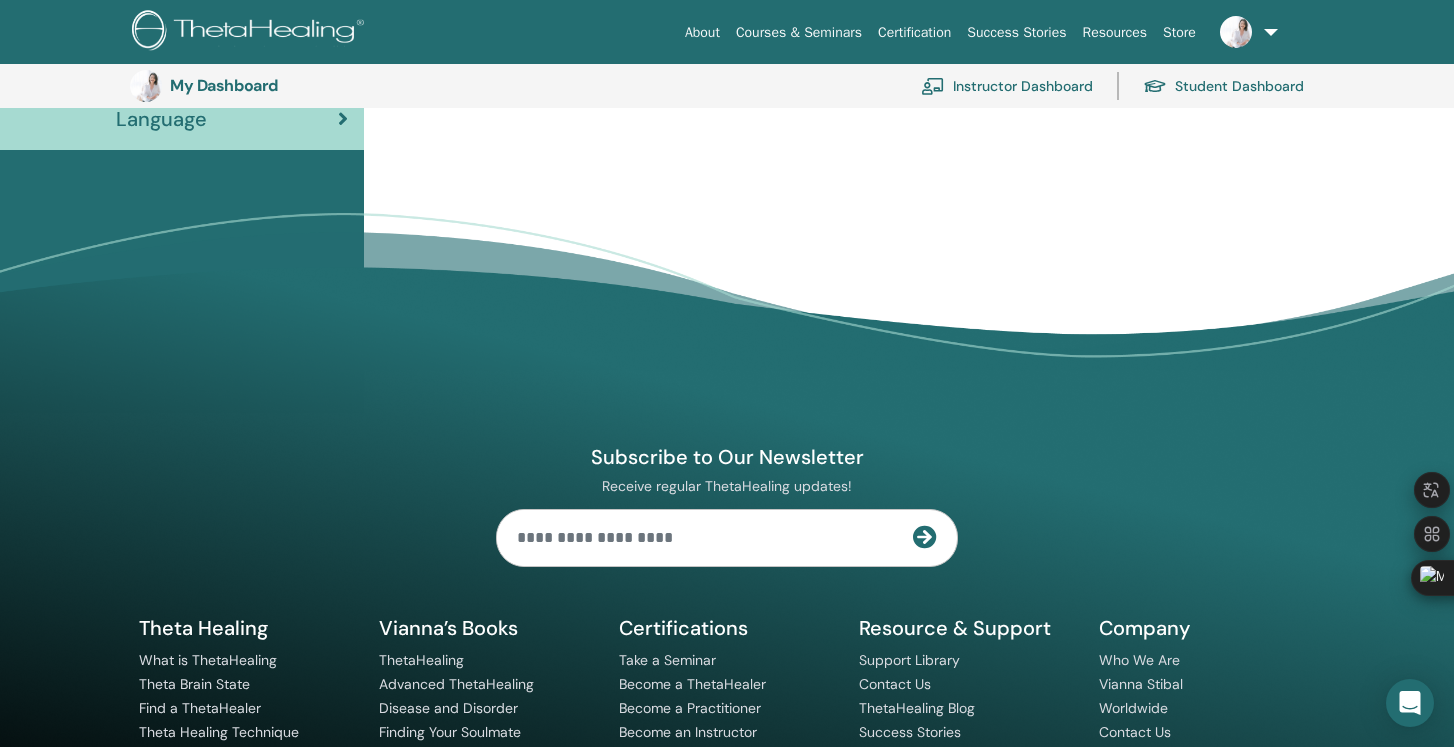scroll, scrollTop: 503, scrollLeft: 0, axis: vertical 